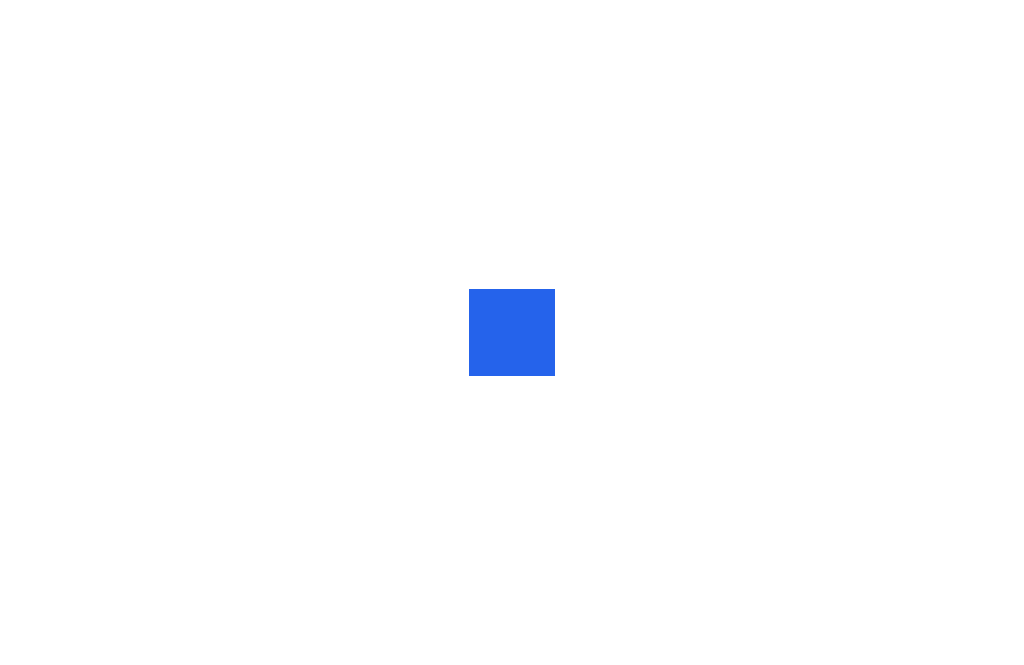 scroll, scrollTop: 0, scrollLeft: 0, axis: both 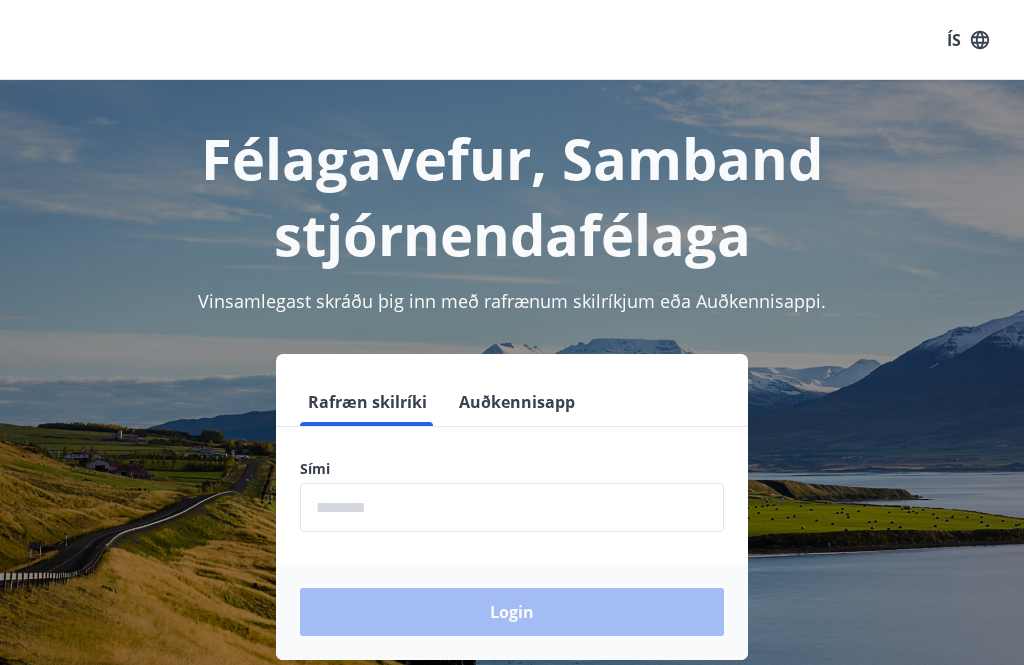 click at bounding box center (512, 507) 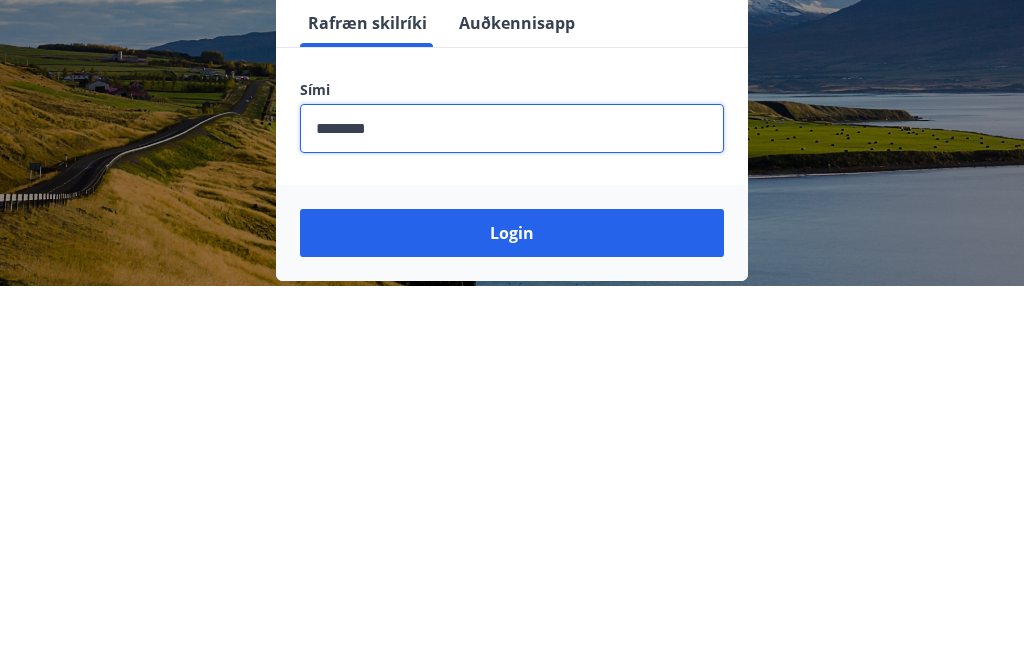 type on "********" 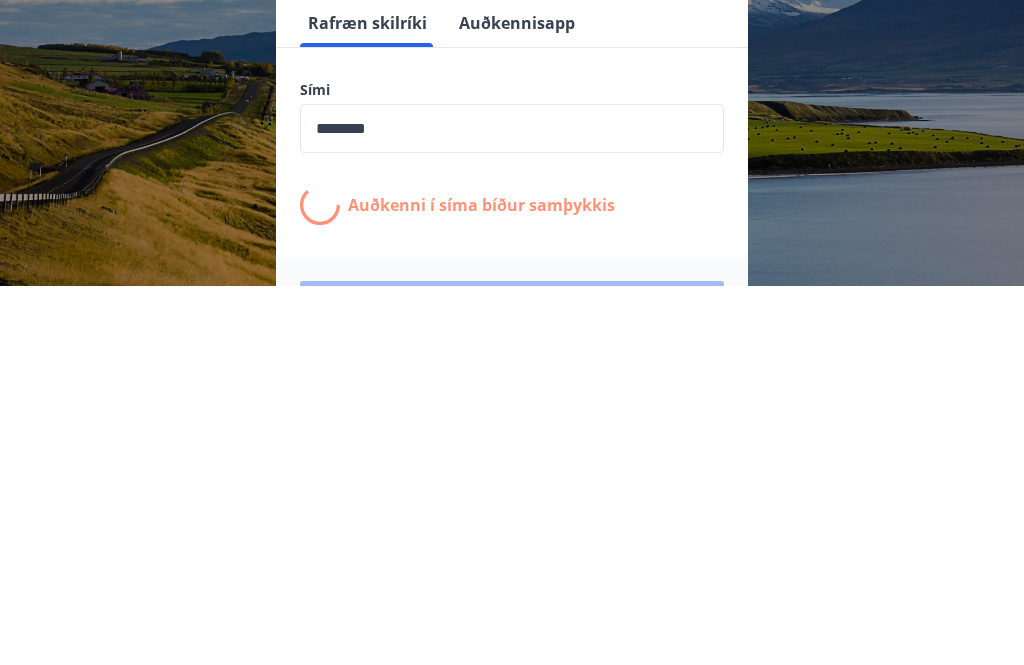 scroll, scrollTop: 312, scrollLeft: 0, axis: vertical 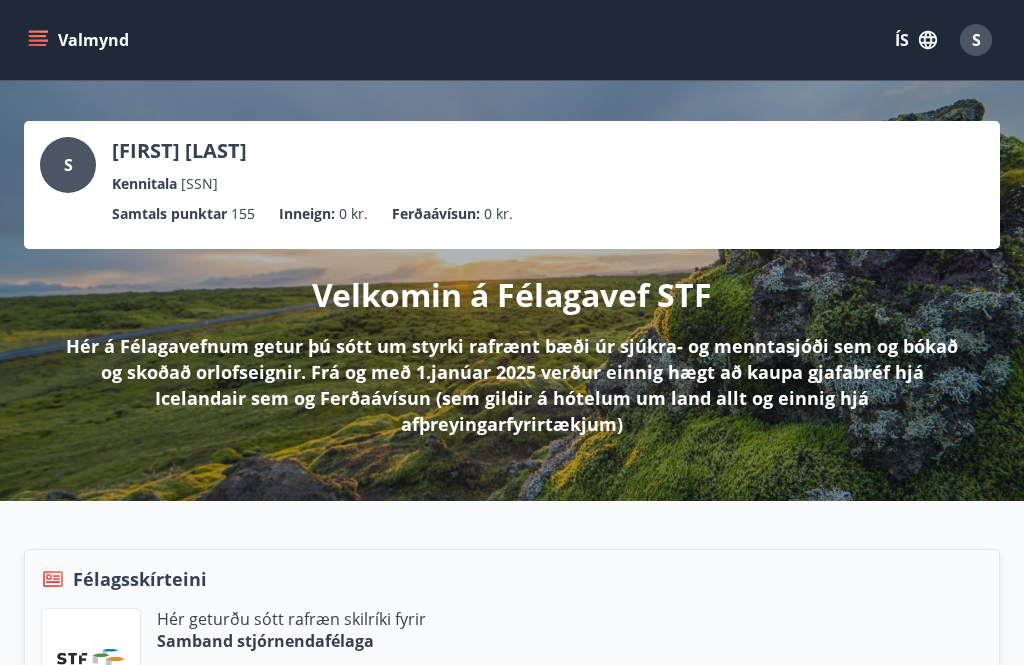 click 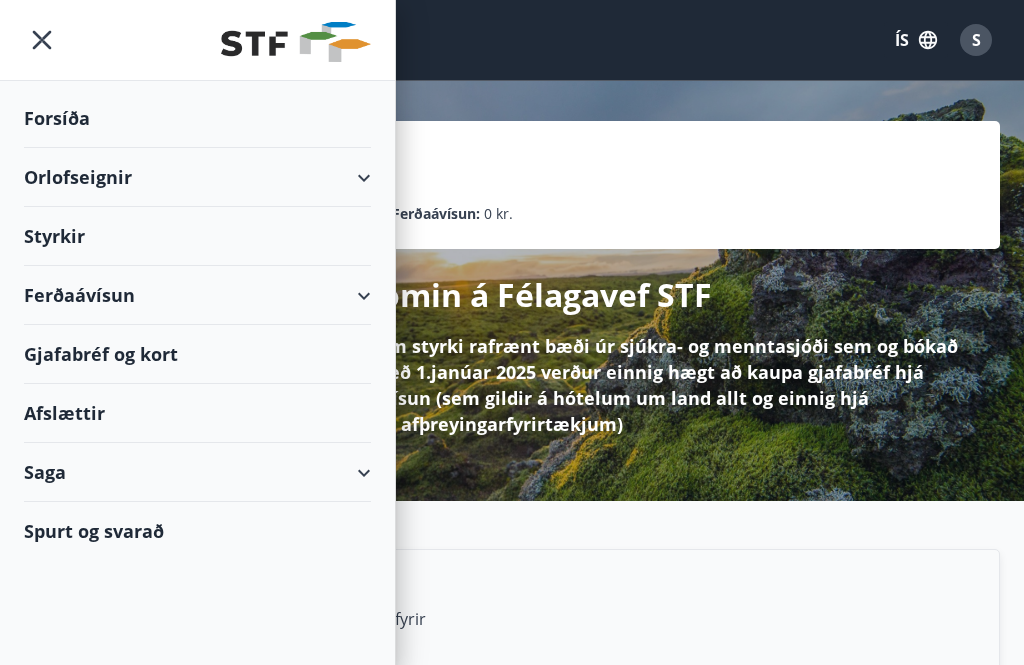 click on "Styrkir" at bounding box center (197, 118) 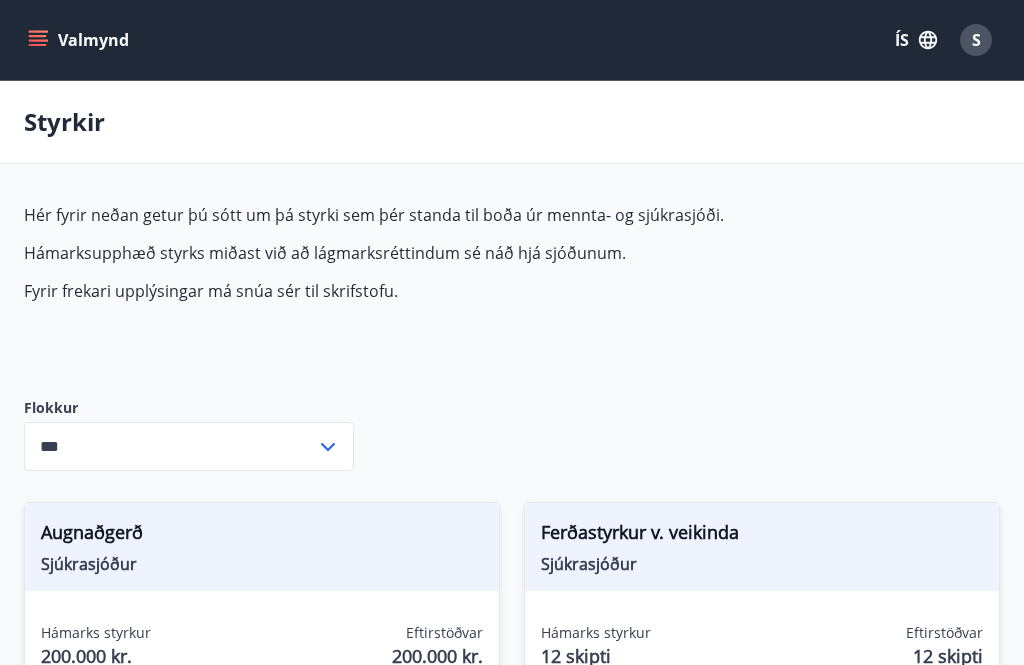 type on "***" 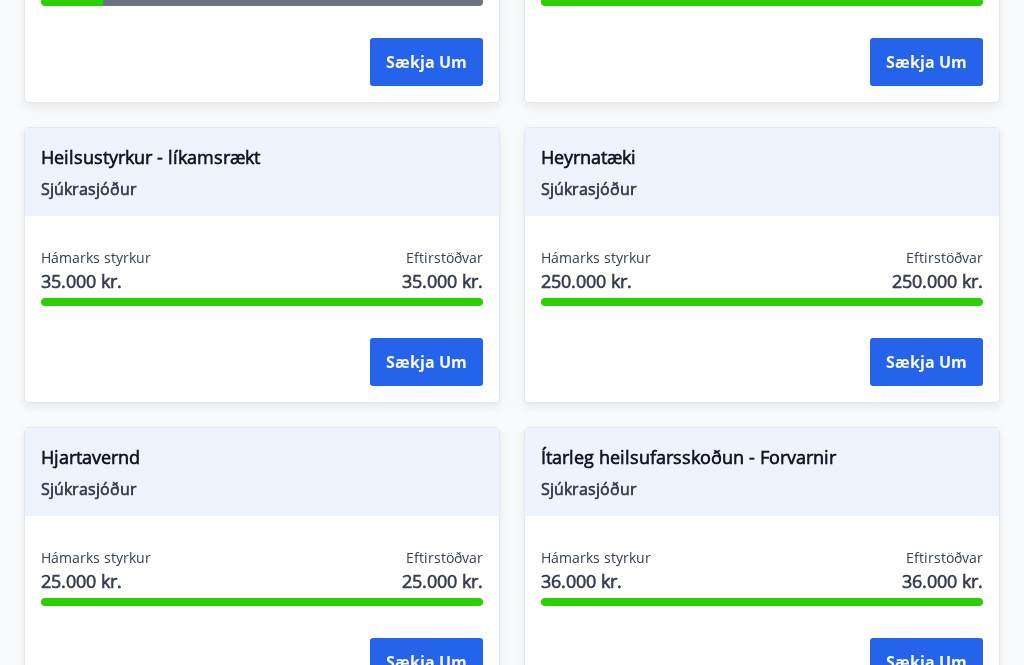 scroll, scrollTop: 1275, scrollLeft: 0, axis: vertical 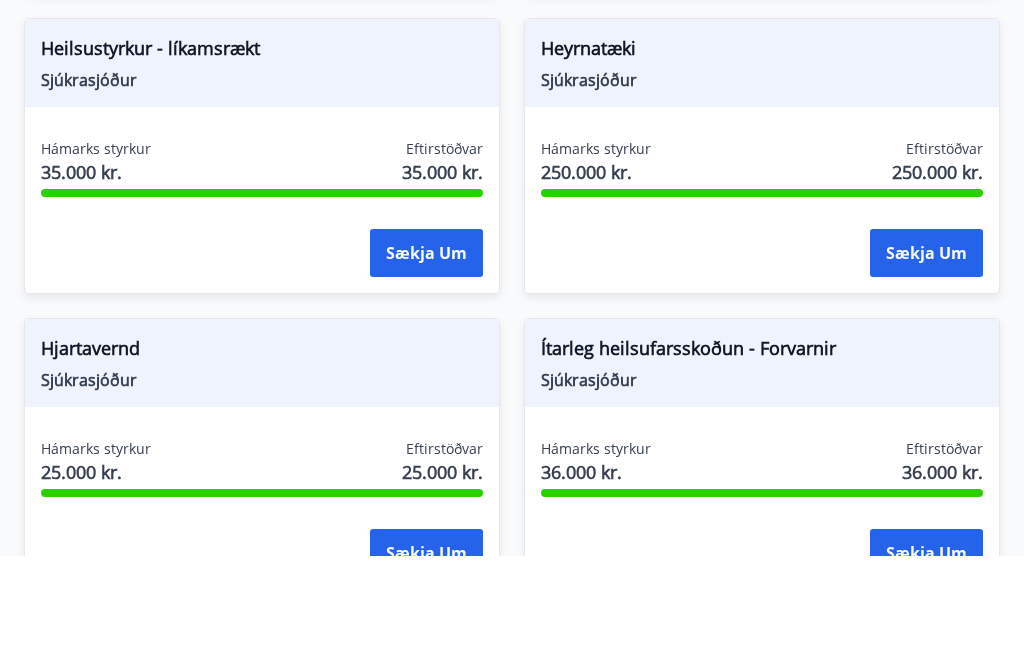 click on "Sækja um" at bounding box center (426, 362) 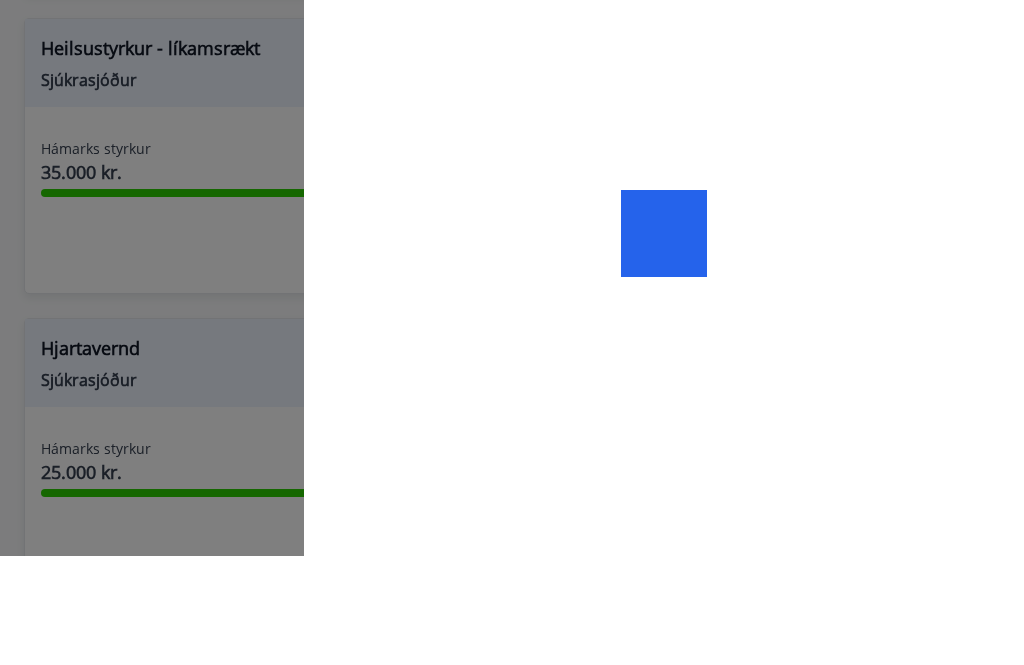 scroll, scrollTop: 1384, scrollLeft: 0, axis: vertical 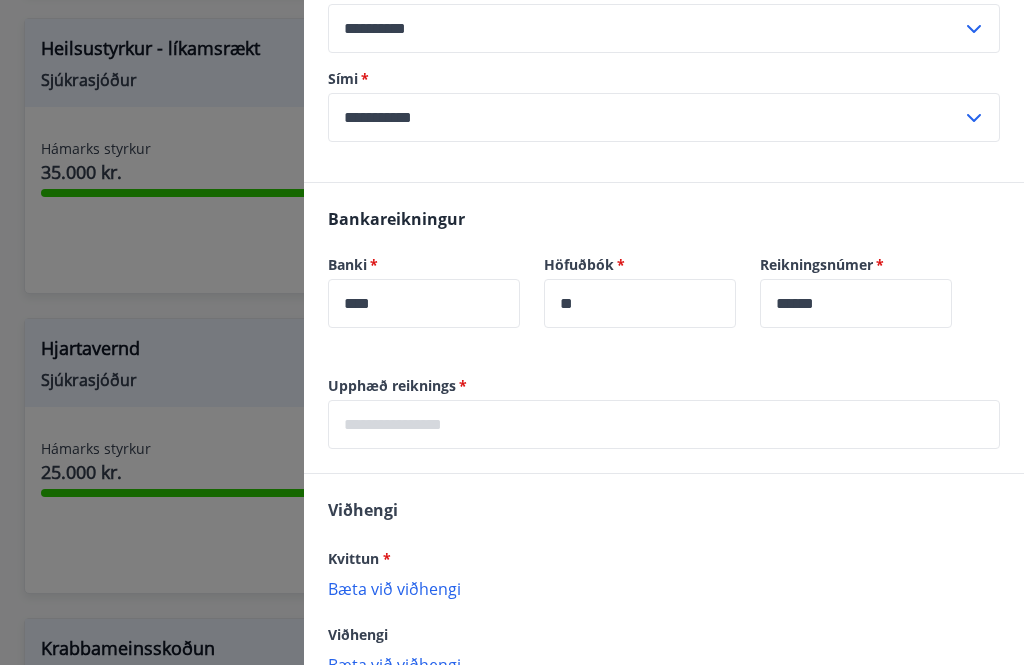 click at bounding box center (664, 424) 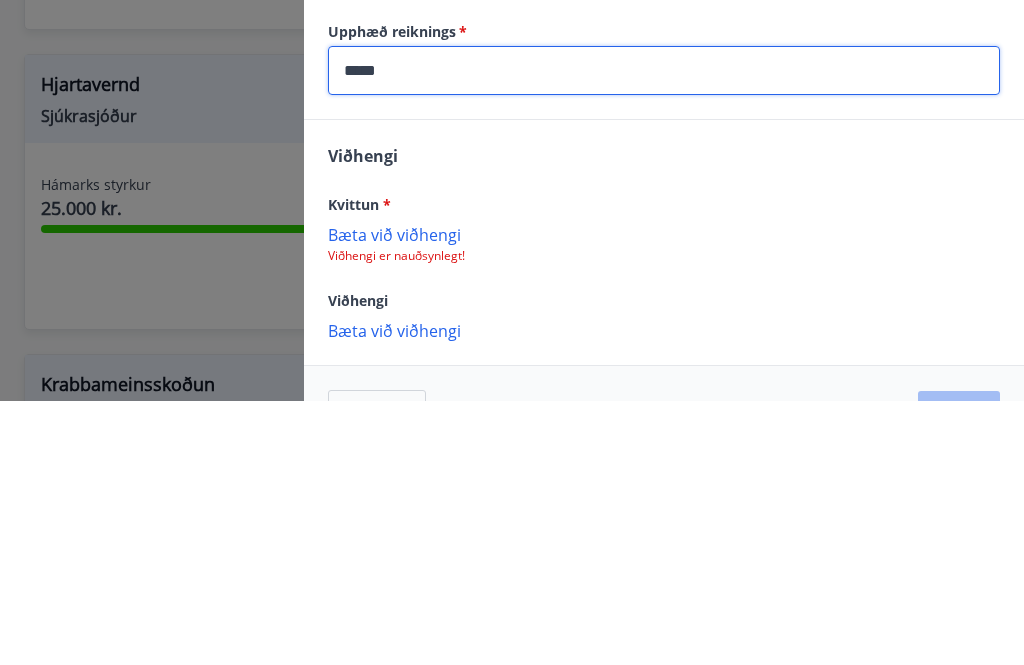 scroll, scrollTop: 552, scrollLeft: 0, axis: vertical 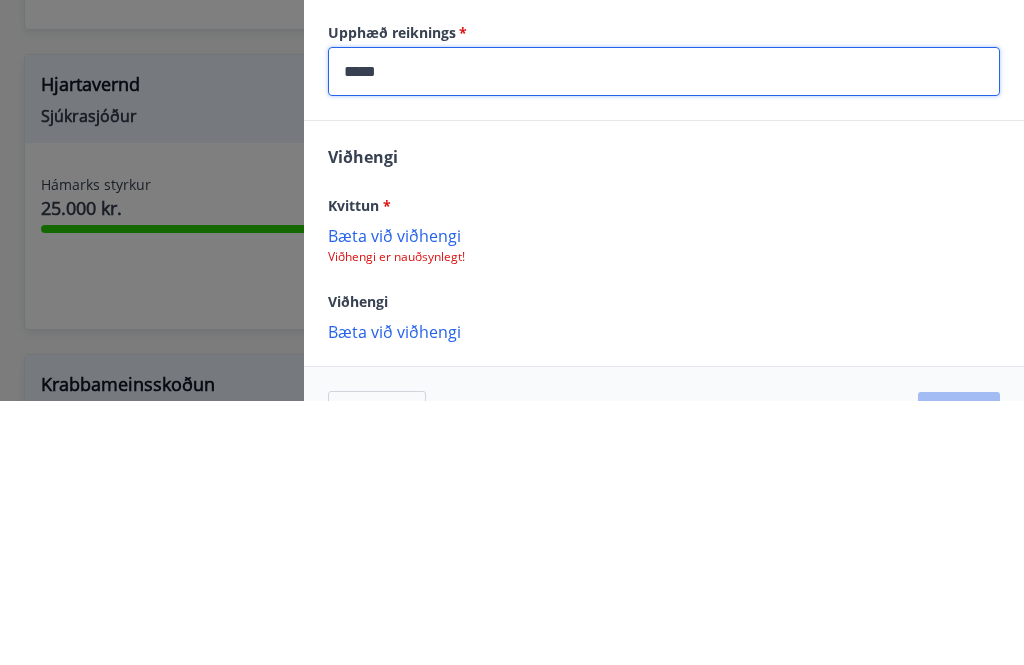 type on "*****" 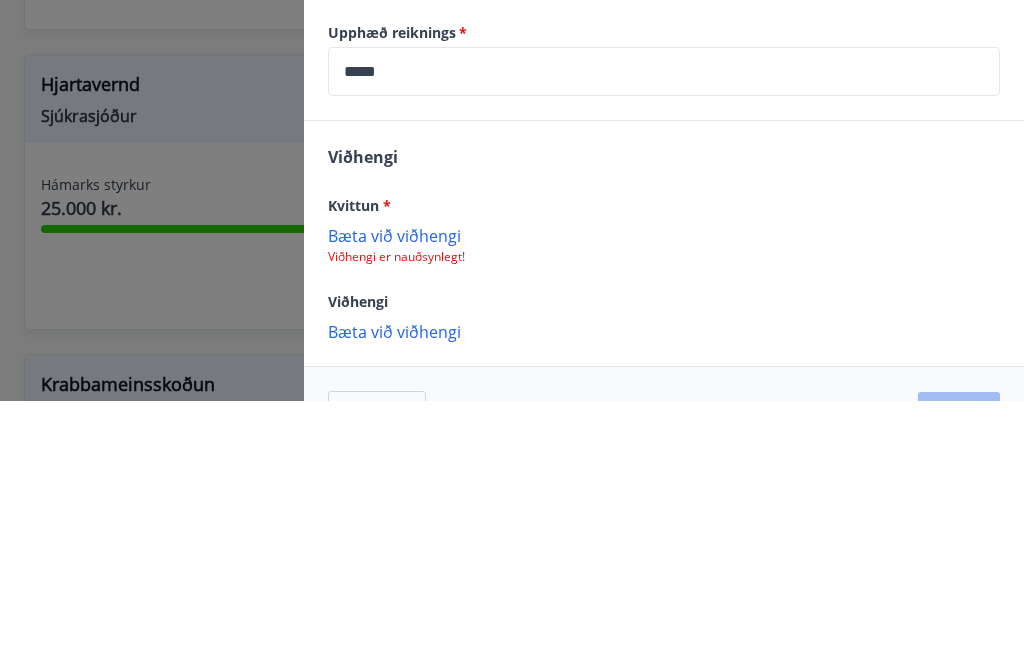 scroll, scrollTop: 1648, scrollLeft: 0, axis: vertical 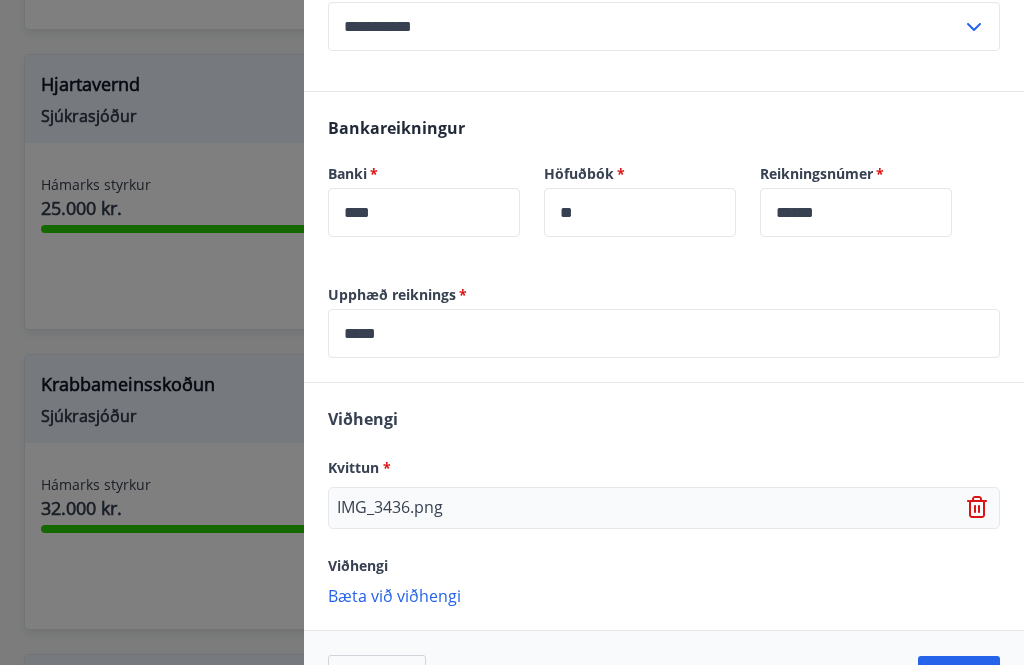 click on "Bæta við viðhengi" at bounding box center [664, 595] 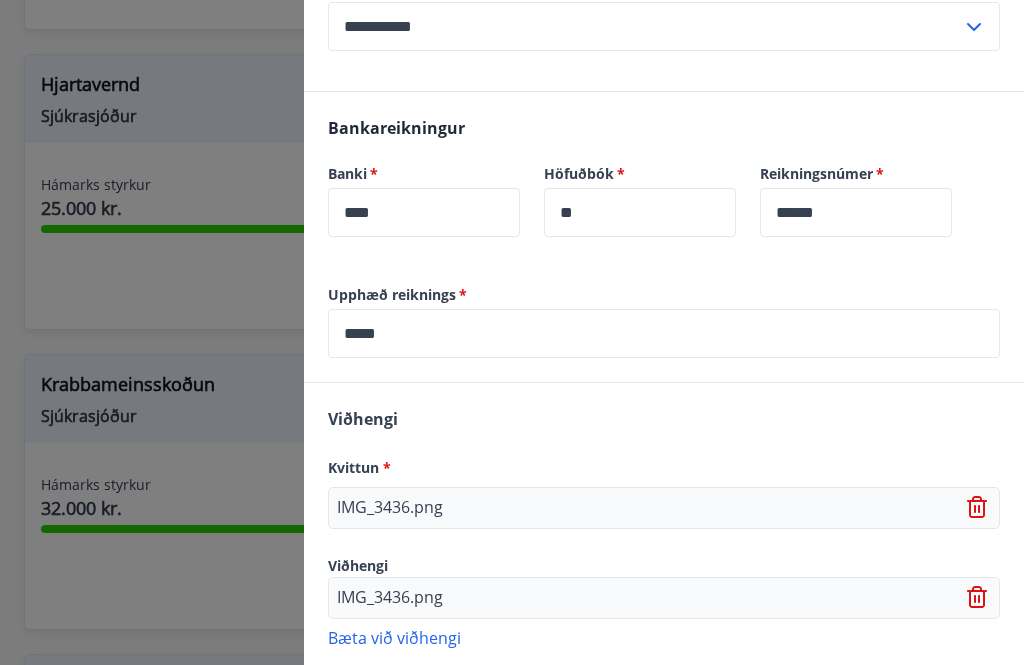 click on "IMG_3436.png" at bounding box center [390, 508] 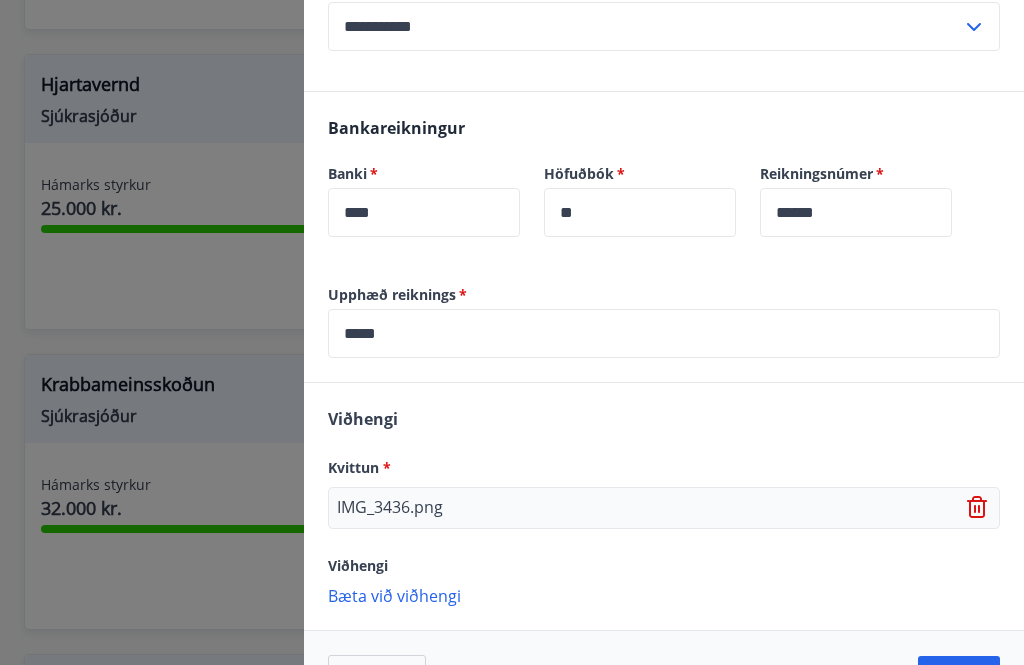 click 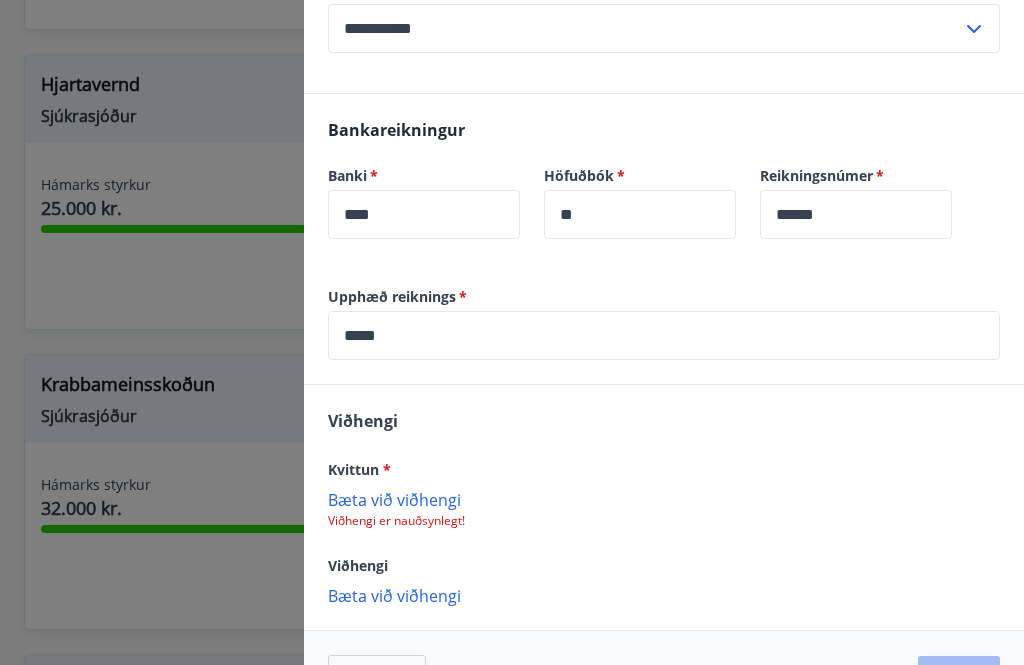 click on "Bæta við viðhengi" at bounding box center (664, 499) 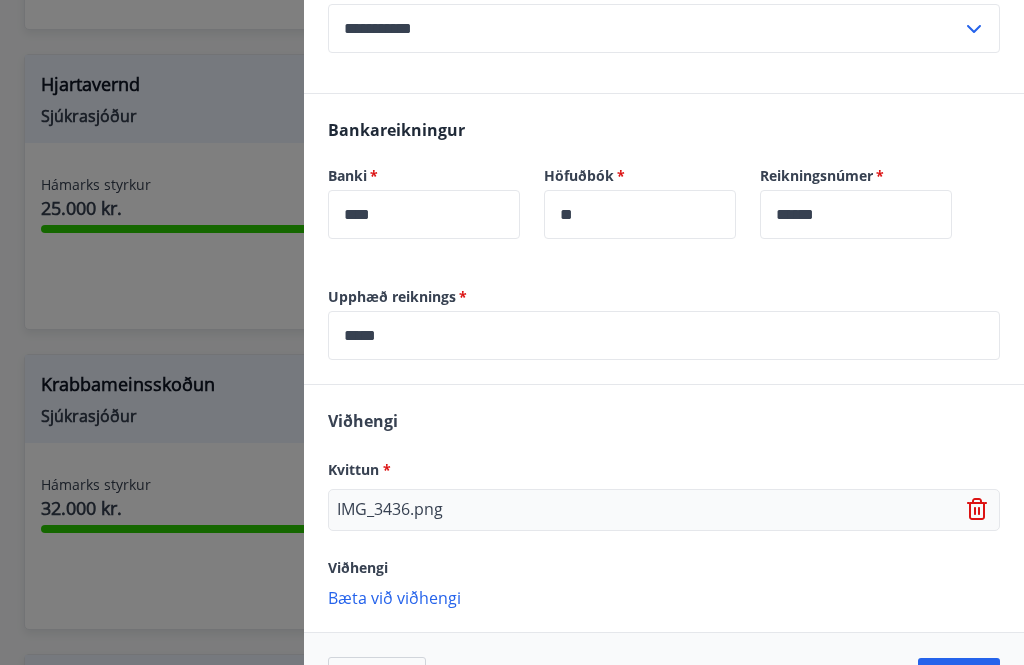 click on "Bæta við viðhengi" at bounding box center (664, 597) 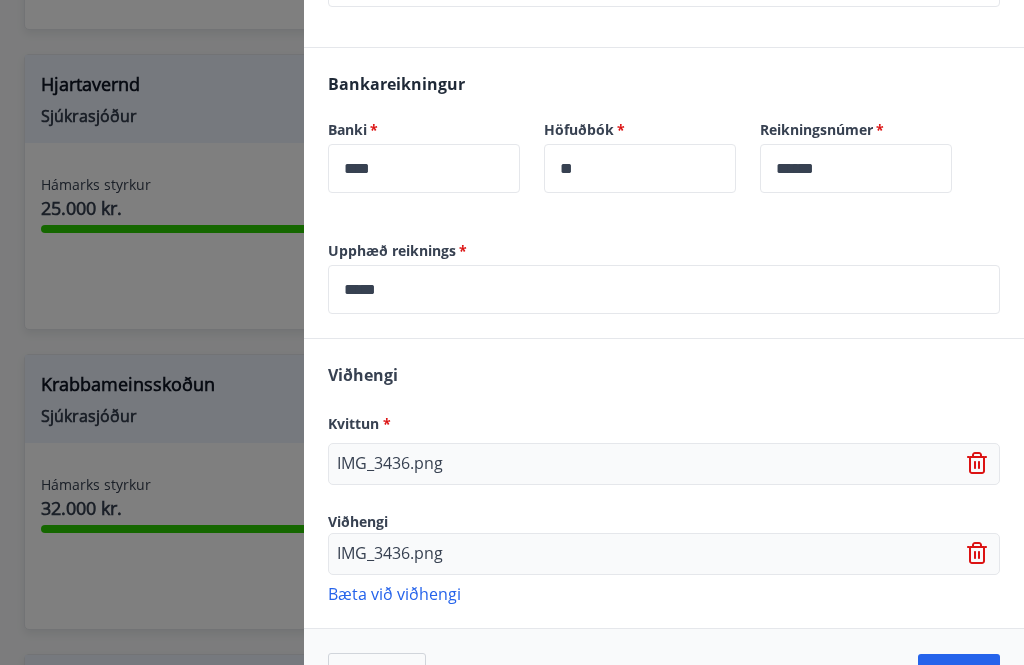 scroll, scrollTop: 596, scrollLeft: 0, axis: vertical 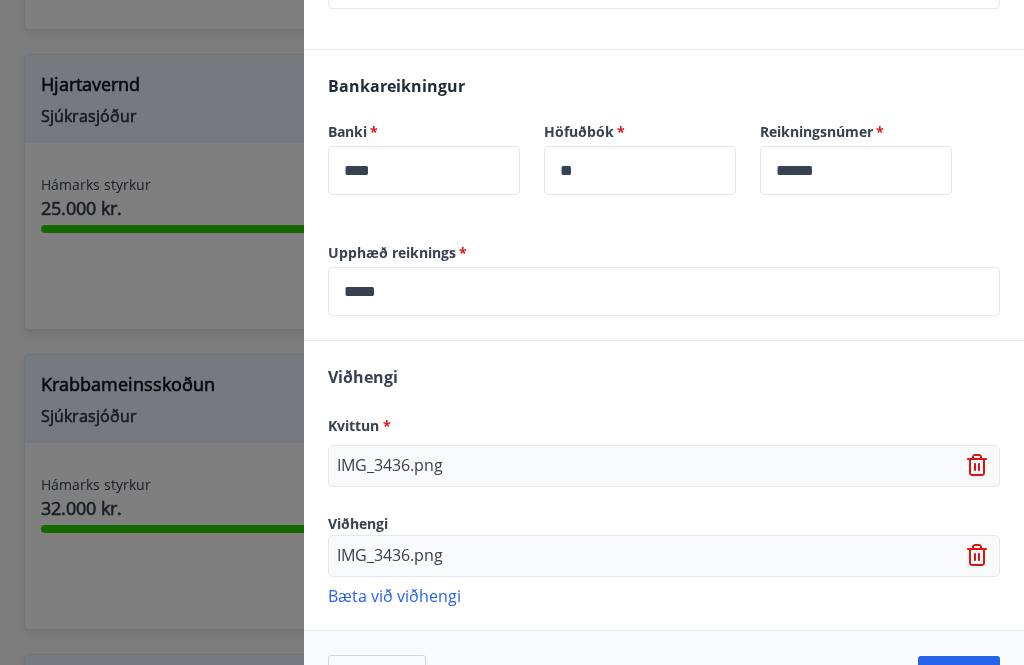 click on "IMG_3436.png" at bounding box center (390, 556) 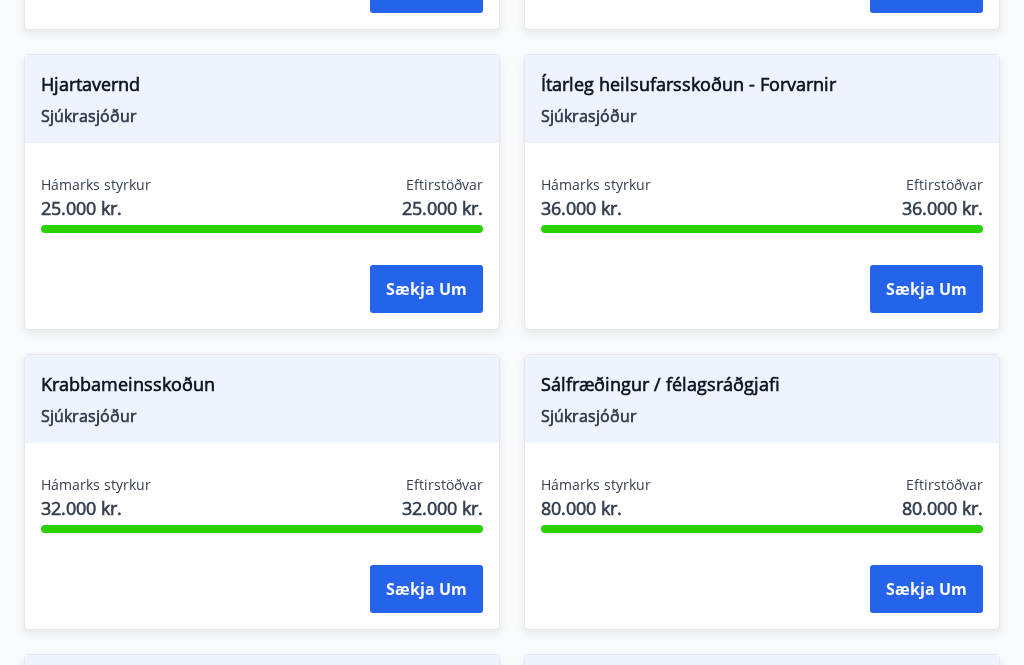 scroll, scrollTop: 0, scrollLeft: 0, axis: both 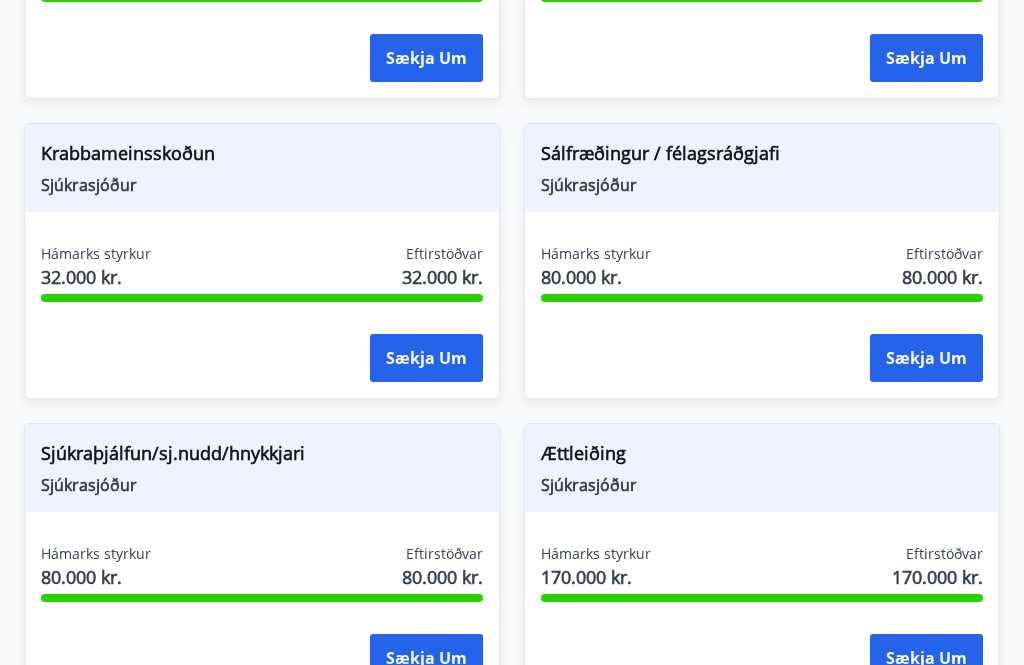 click on "Sækja um" at bounding box center (426, 358) 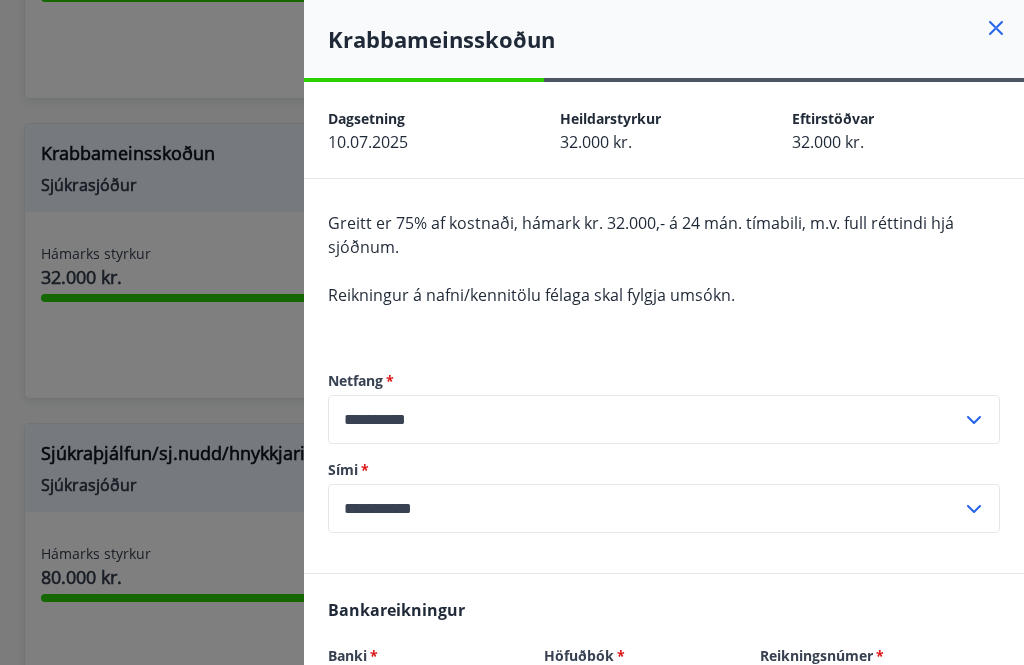 click 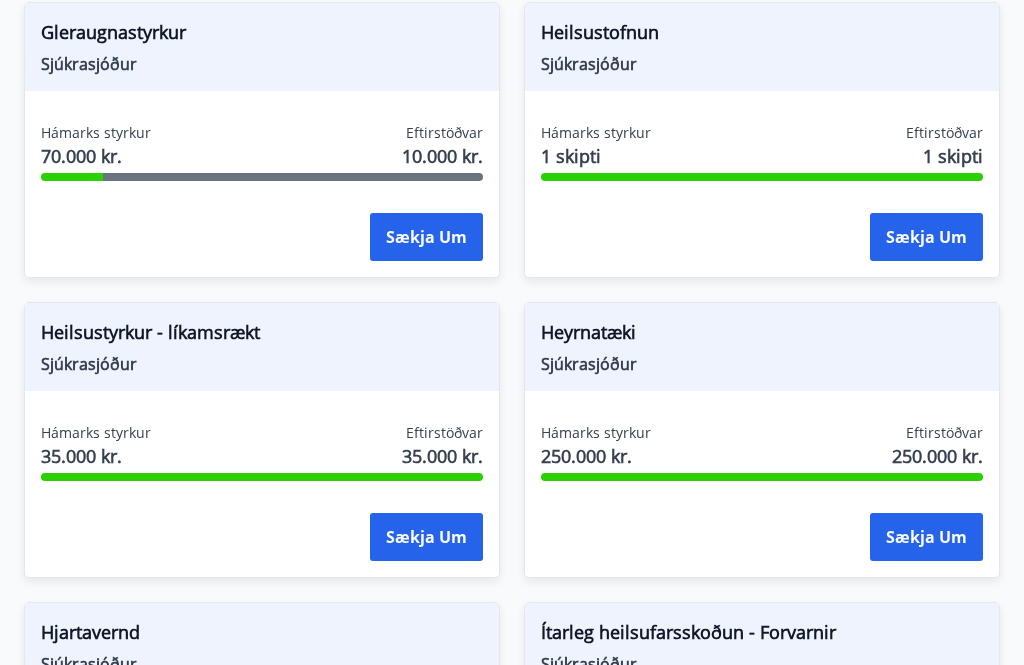 scroll, scrollTop: 1099, scrollLeft: 0, axis: vertical 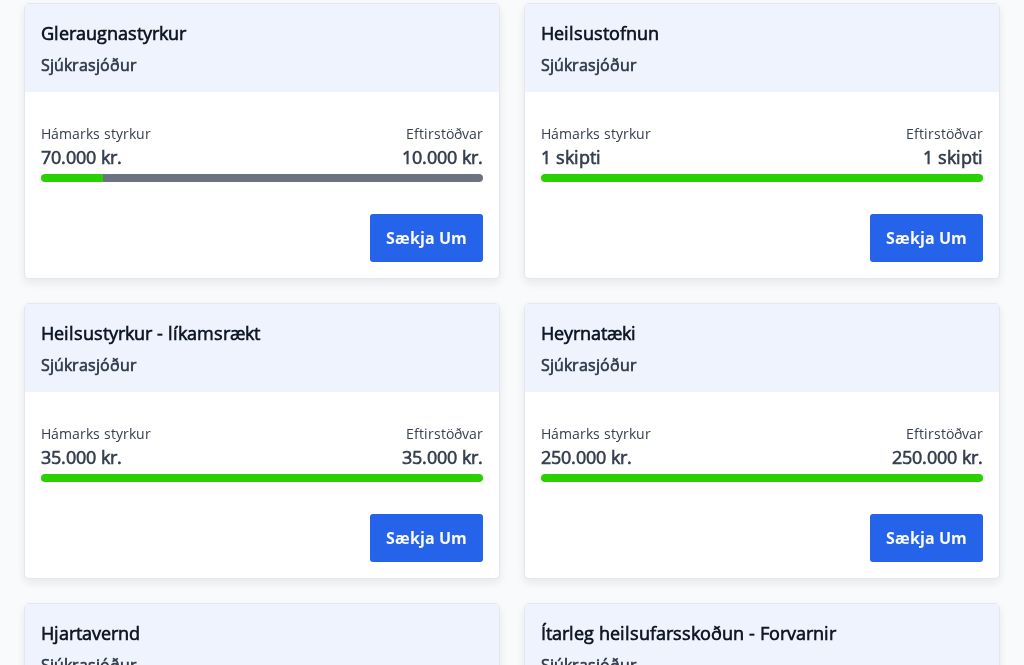 click on "Sækja um" at bounding box center (426, 538) 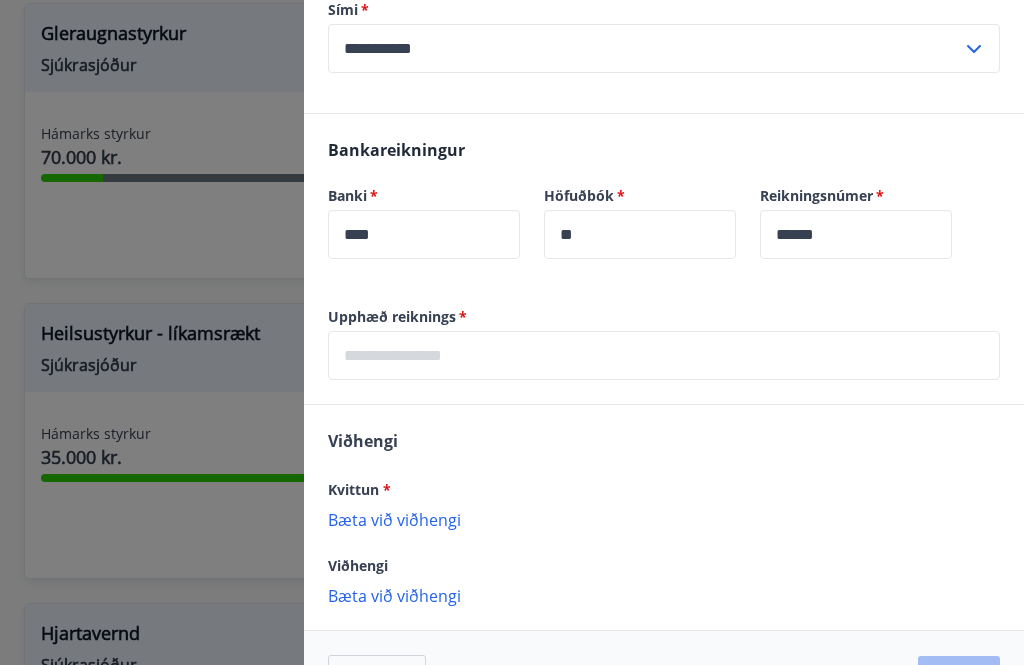 scroll, scrollTop: 536, scrollLeft: 0, axis: vertical 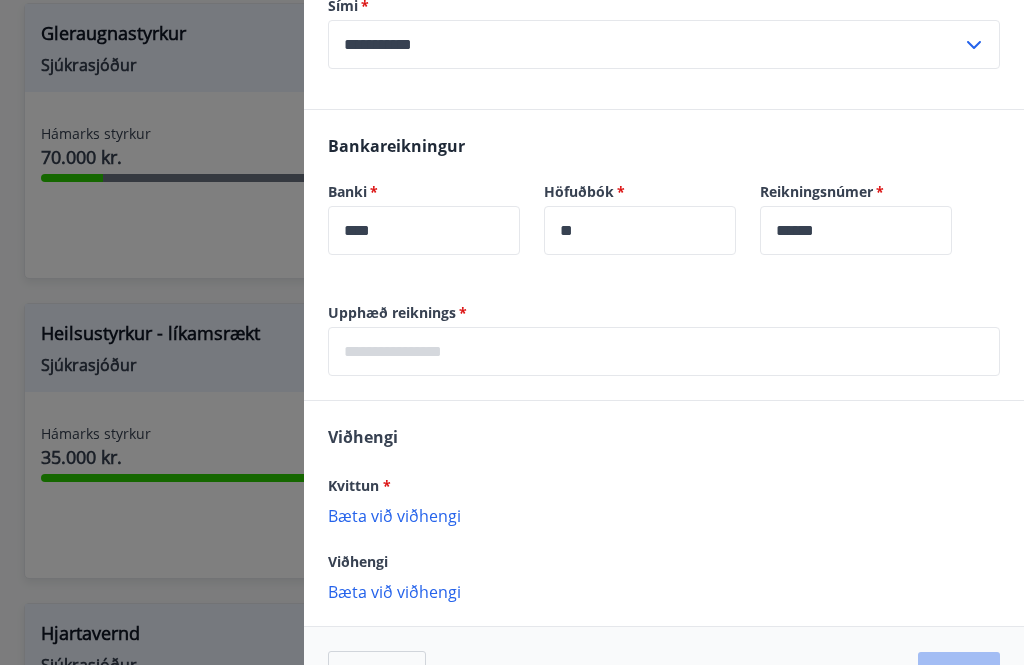 click at bounding box center (664, 351) 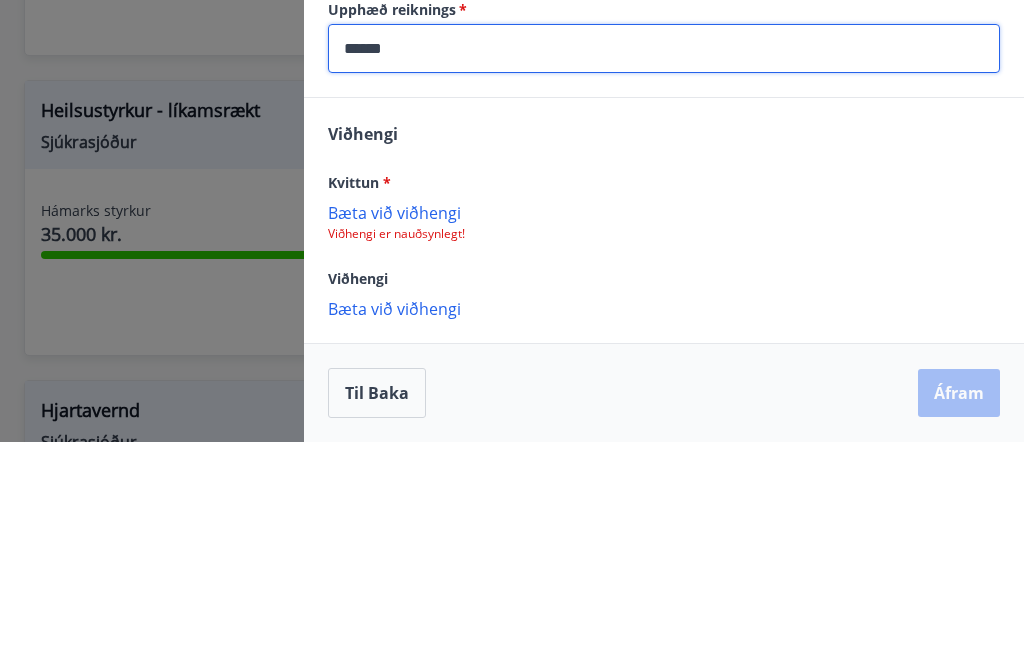 scroll, scrollTop: 552, scrollLeft: 0, axis: vertical 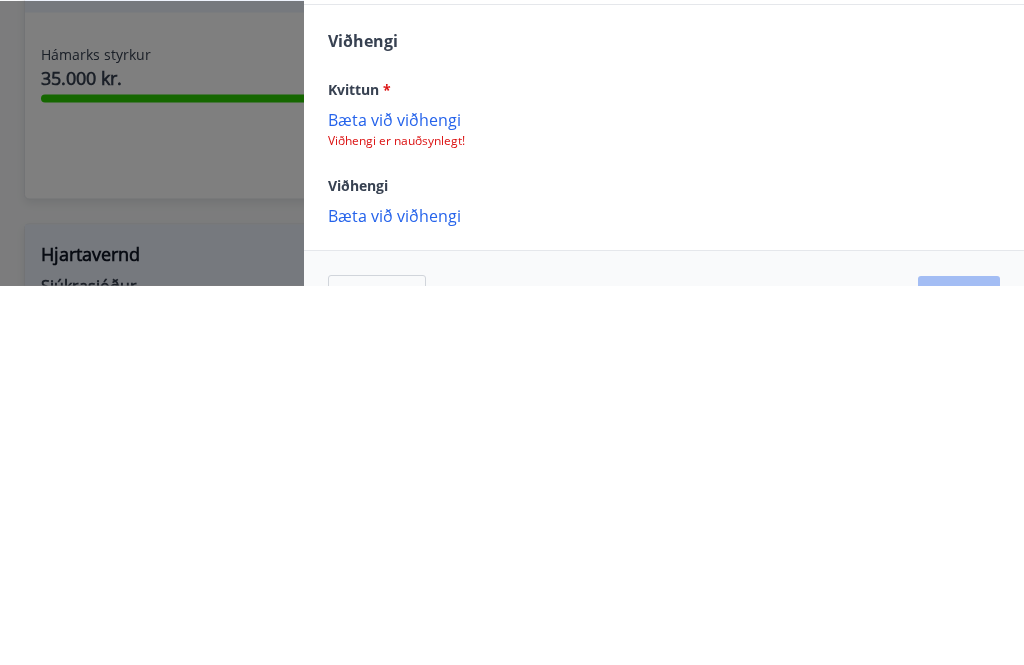 click on "Viðhengi Kvittun   * Bæta við viðhengi Viðhengi er nauðsynlegt! Viðhengi Bæta við viðhengi {error_attachment_undefined}" at bounding box center (664, 507) 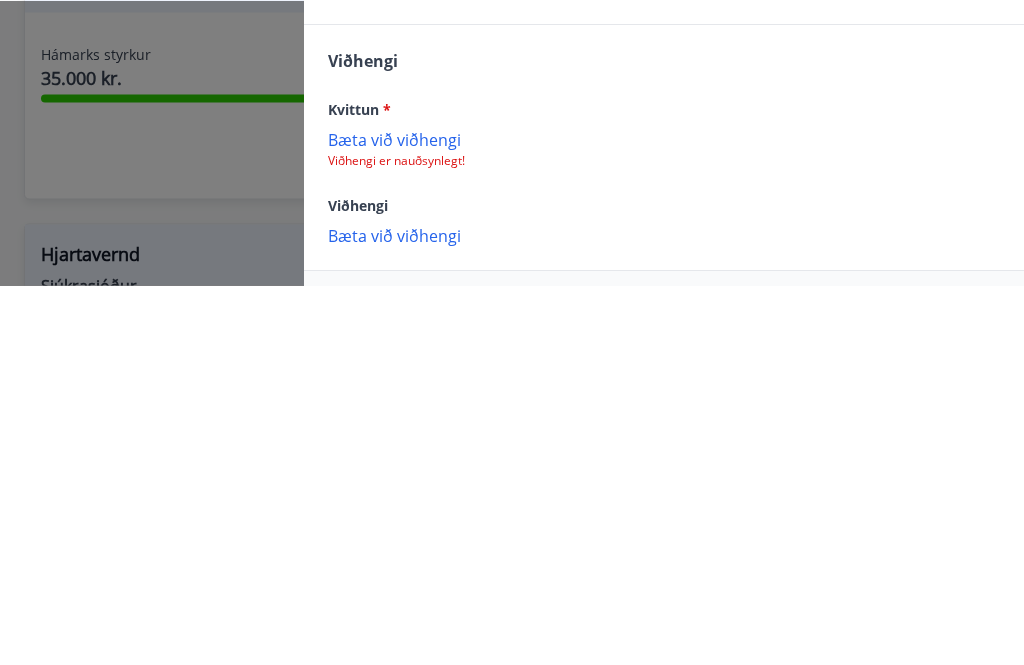 scroll, scrollTop: 1479, scrollLeft: 0, axis: vertical 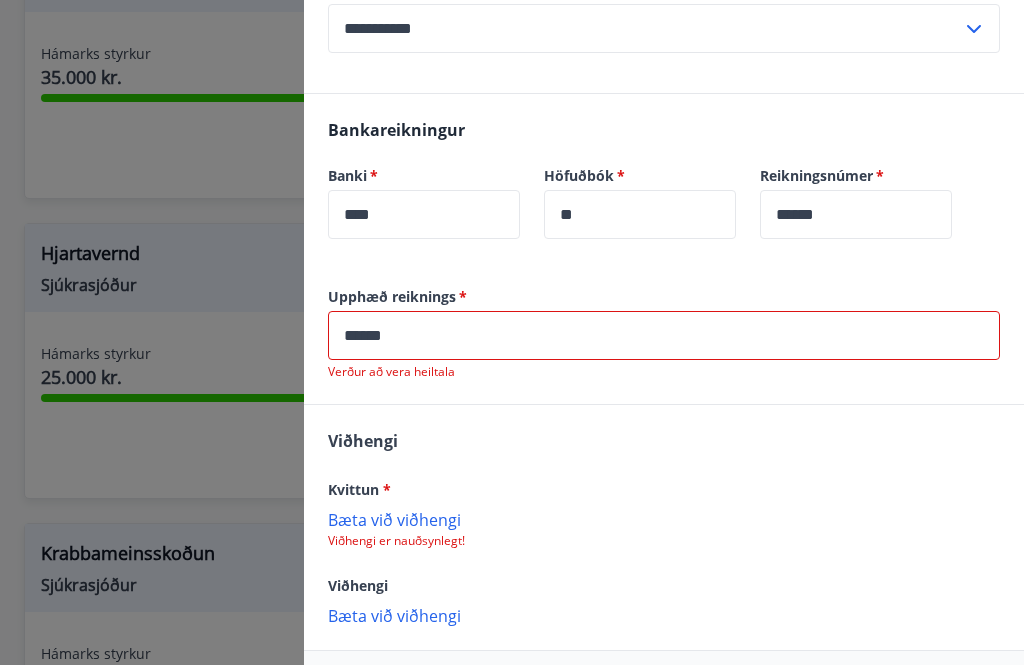 click on "******" at bounding box center [664, 335] 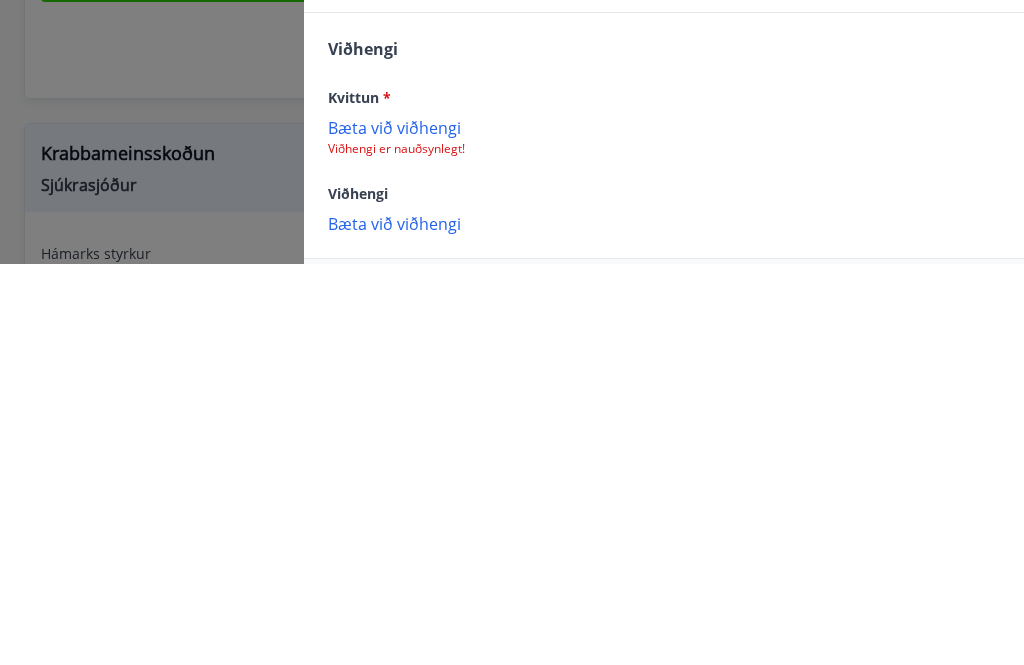 scroll, scrollTop: 521, scrollLeft: 0, axis: vertical 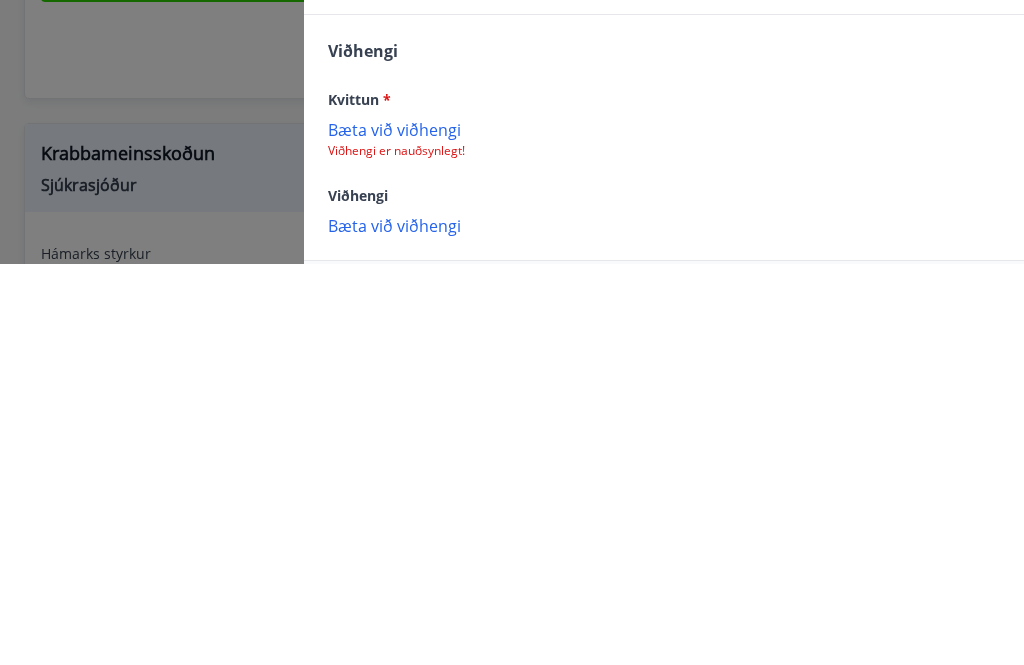 type on "*****" 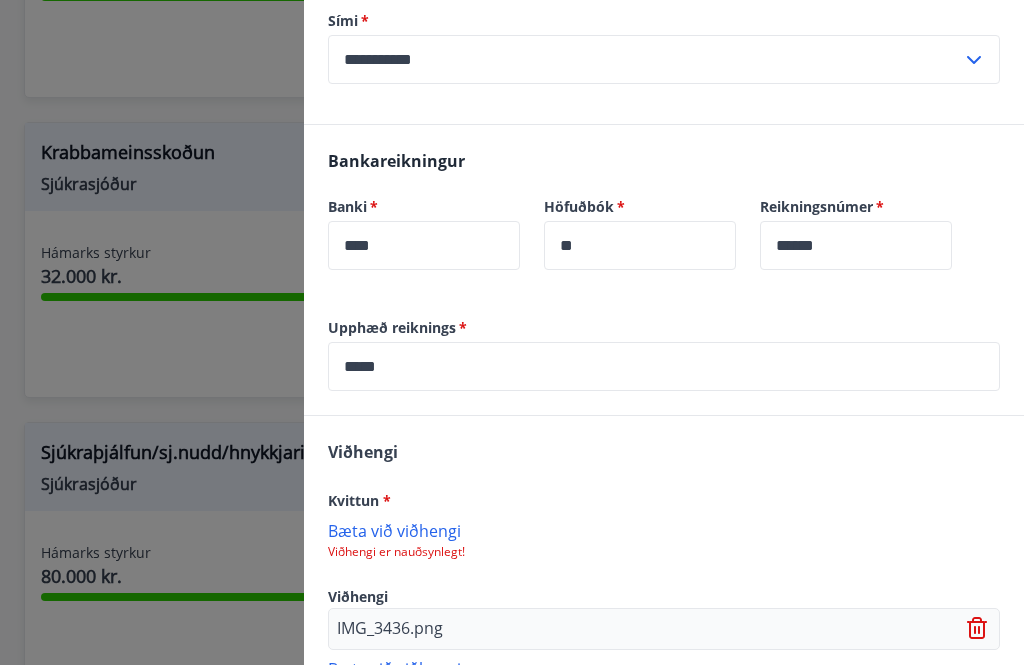 click on "IMG_3436.png" at bounding box center [390, 629] 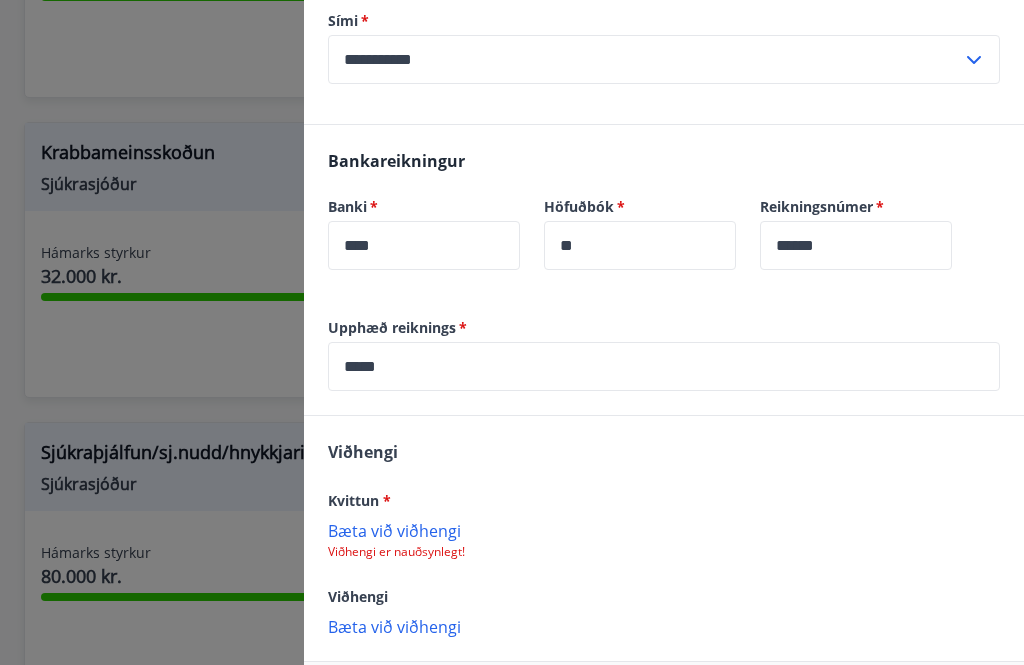 click on "Bæta við viðhengi" at bounding box center (664, 626) 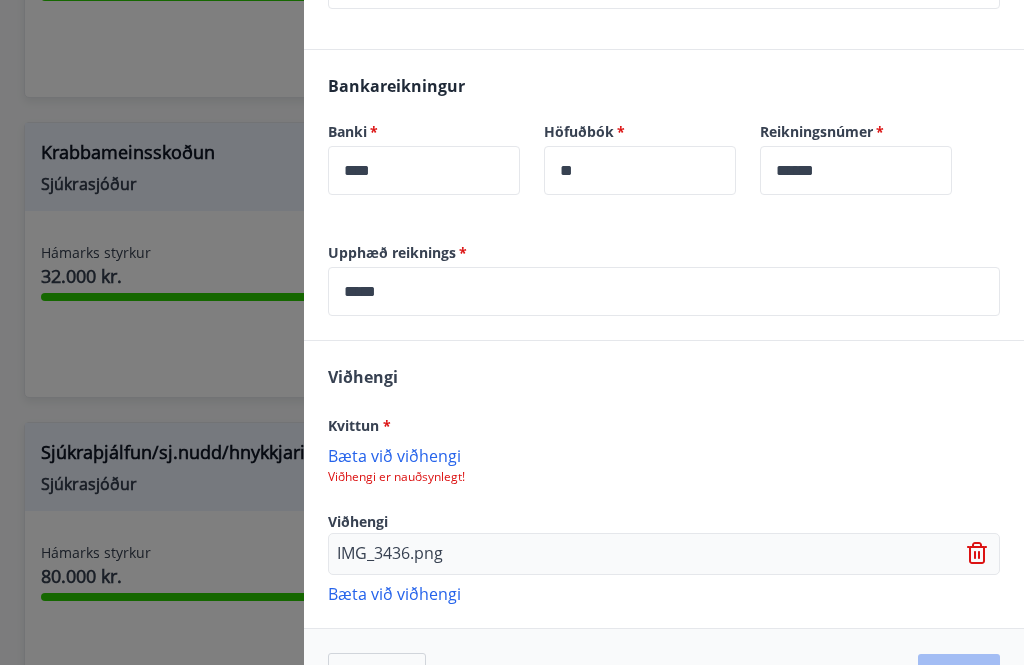 scroll, scrollTop: 594, scrollLeft: 0, axis: vertical 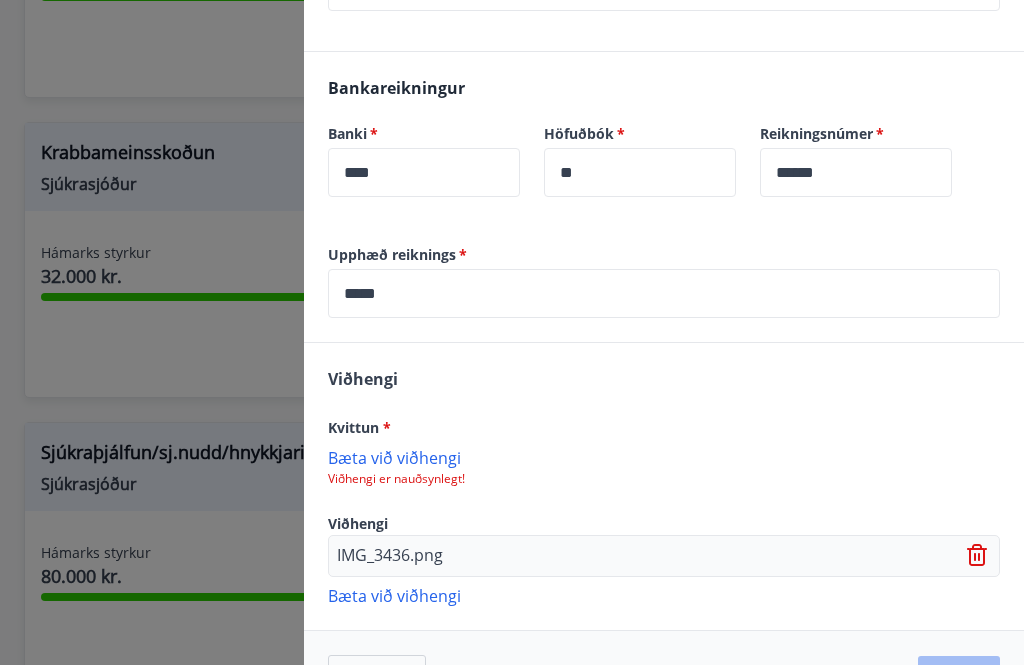 click on "Bæta við viðhengi" at bounding box center (664, 457) 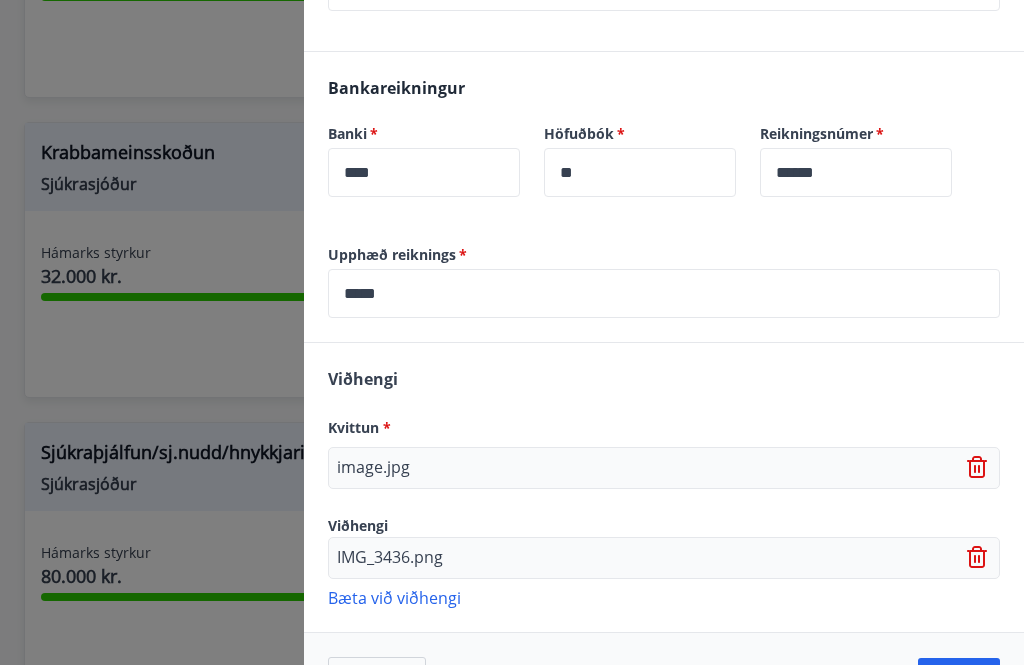 click on "Áfram" at bounding box center (959, 682) 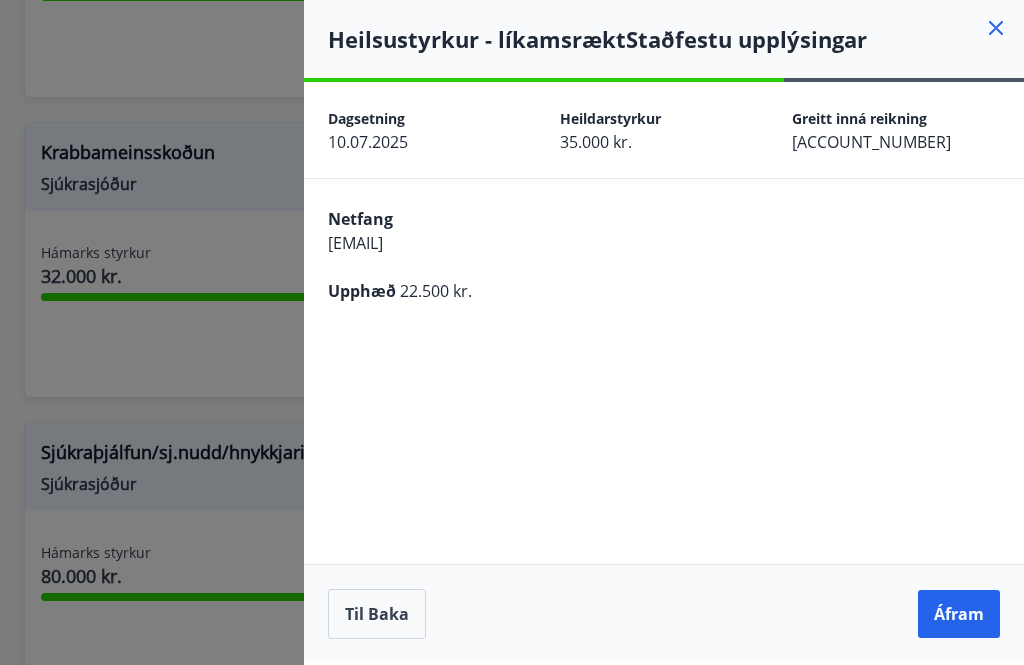 scroll, scrollTop: 0, scrollLeft: 0, axis: both 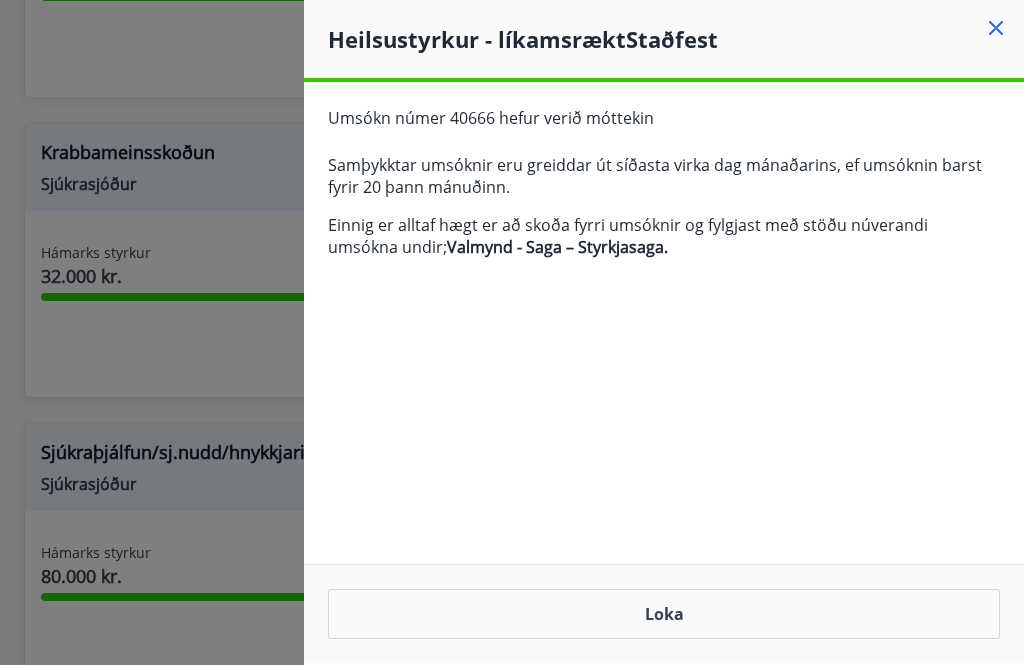 click on "Loka" at bounding box center (664, 614) 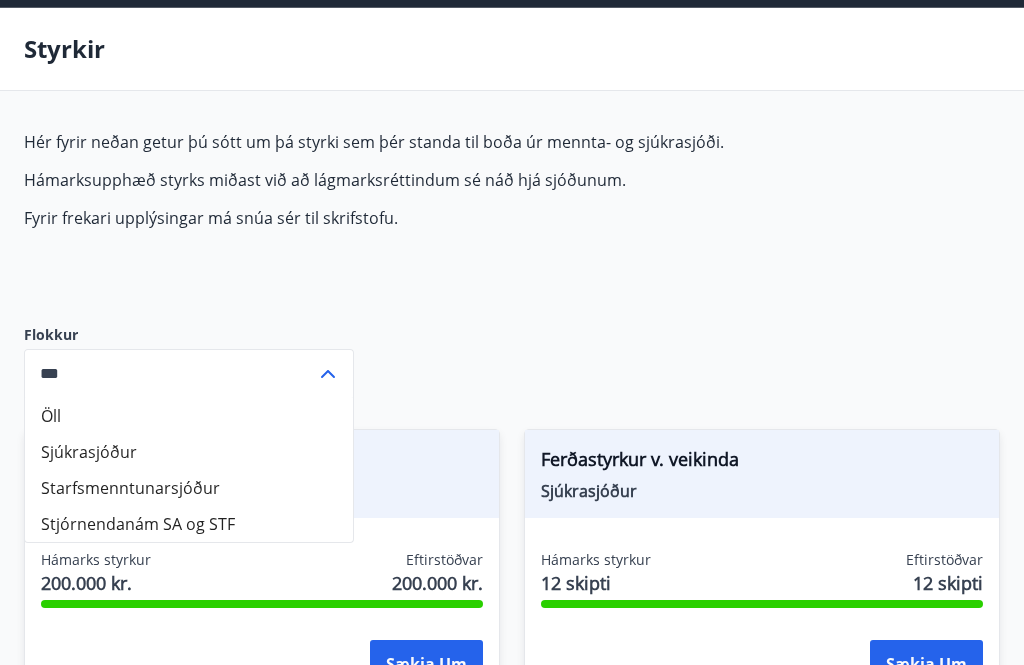 scroll, scrollTop: 0, scrollLeft: 0, axis: both 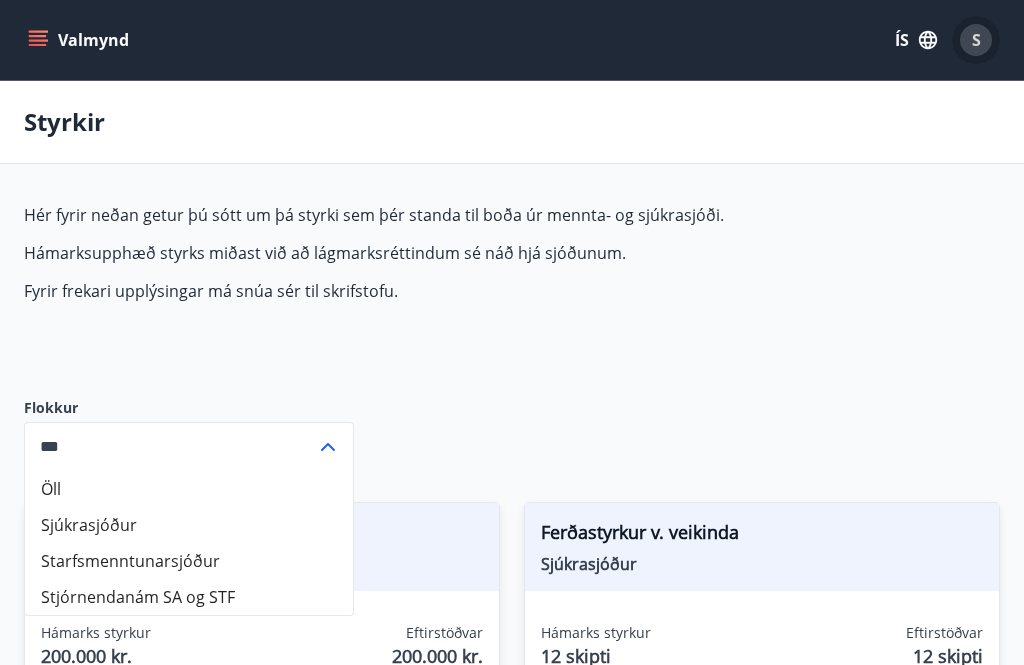 click on "S" at bounding box center [976, 40] 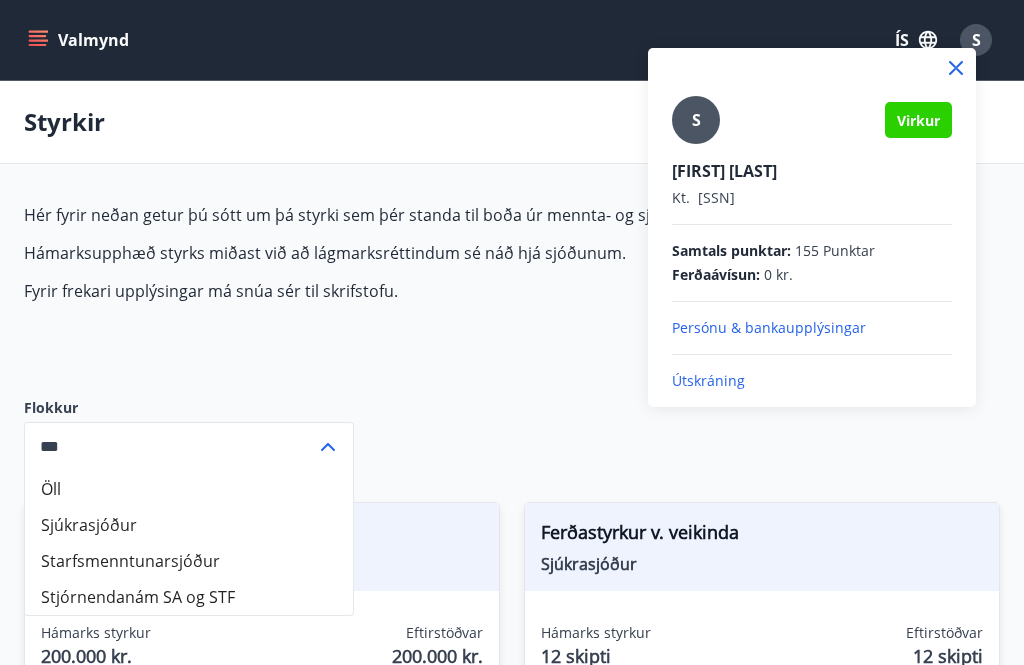 click on "Útskráning" at bounding box center (812, 381) 